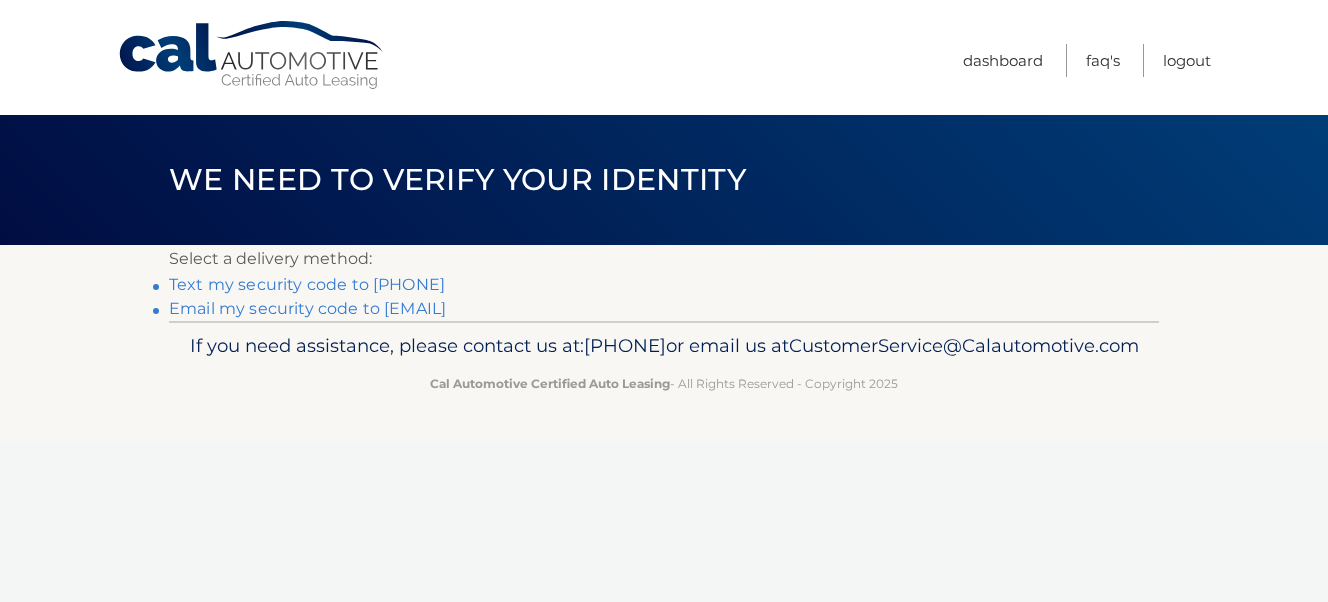 scroll, scrollTop: 0, scrollLeft: 0, axis: both 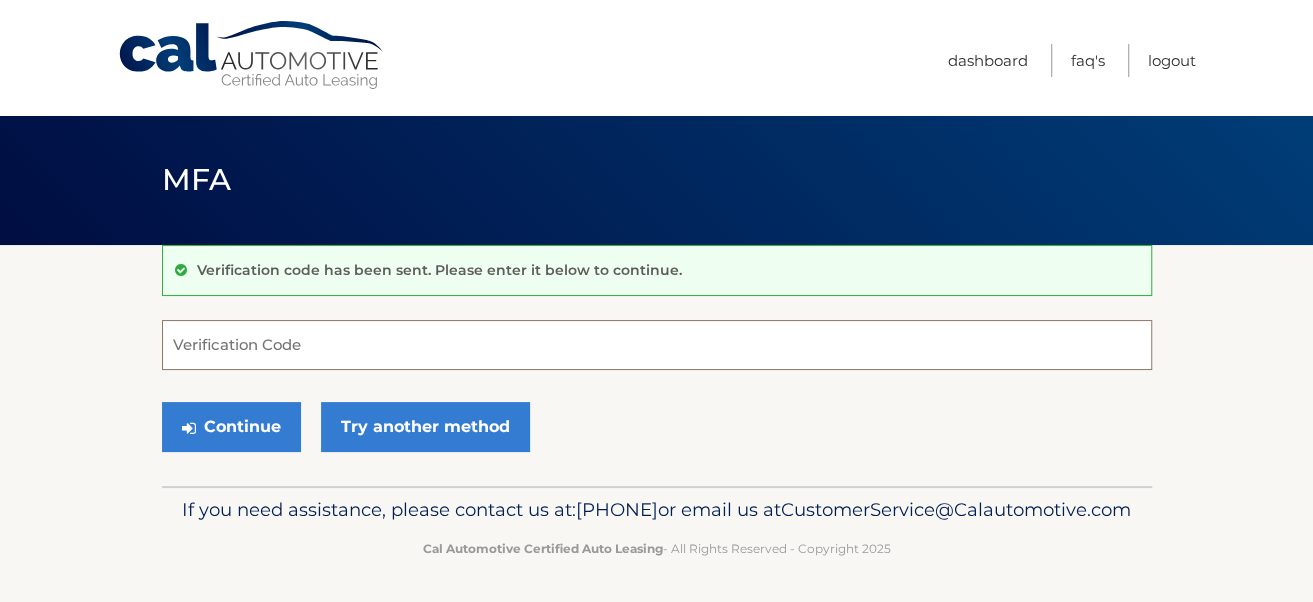 click on "Verification Code" at bounding box center (657, 345) 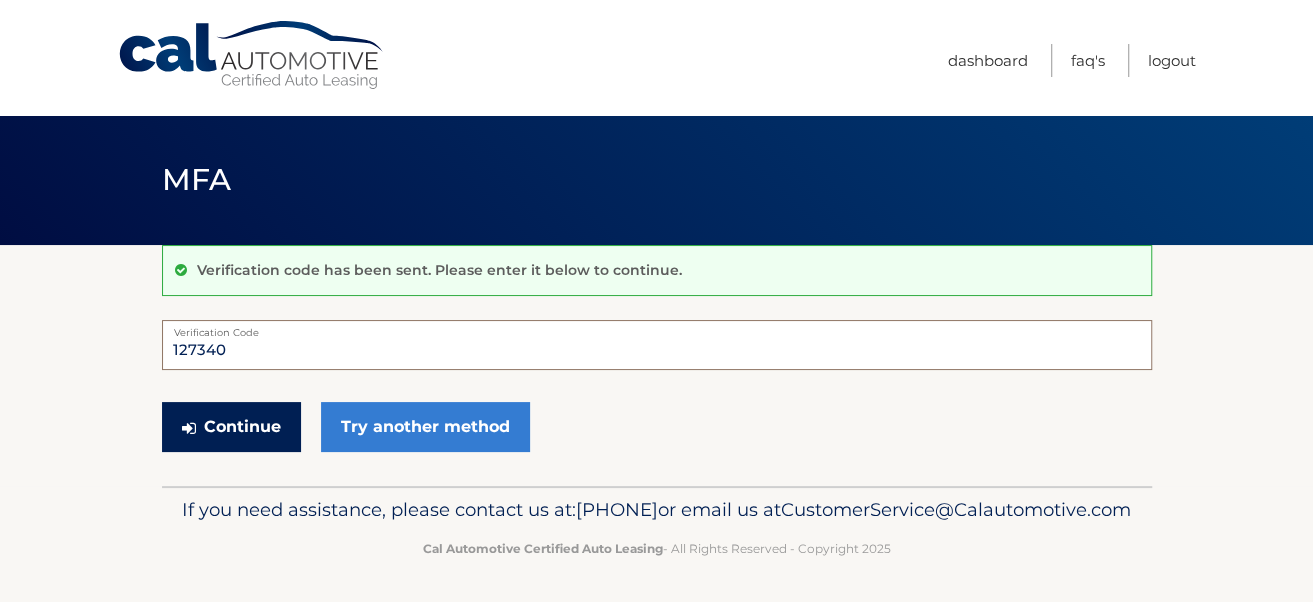 type on "127340" 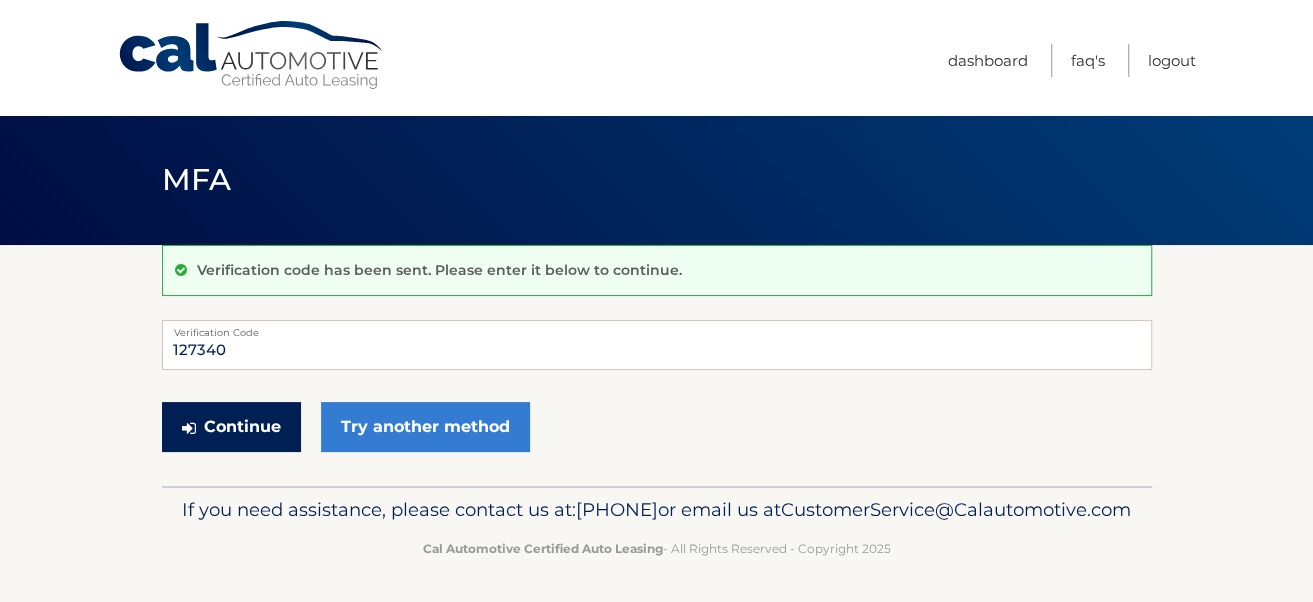 click on "Continue" at bounding box center [231, 427] 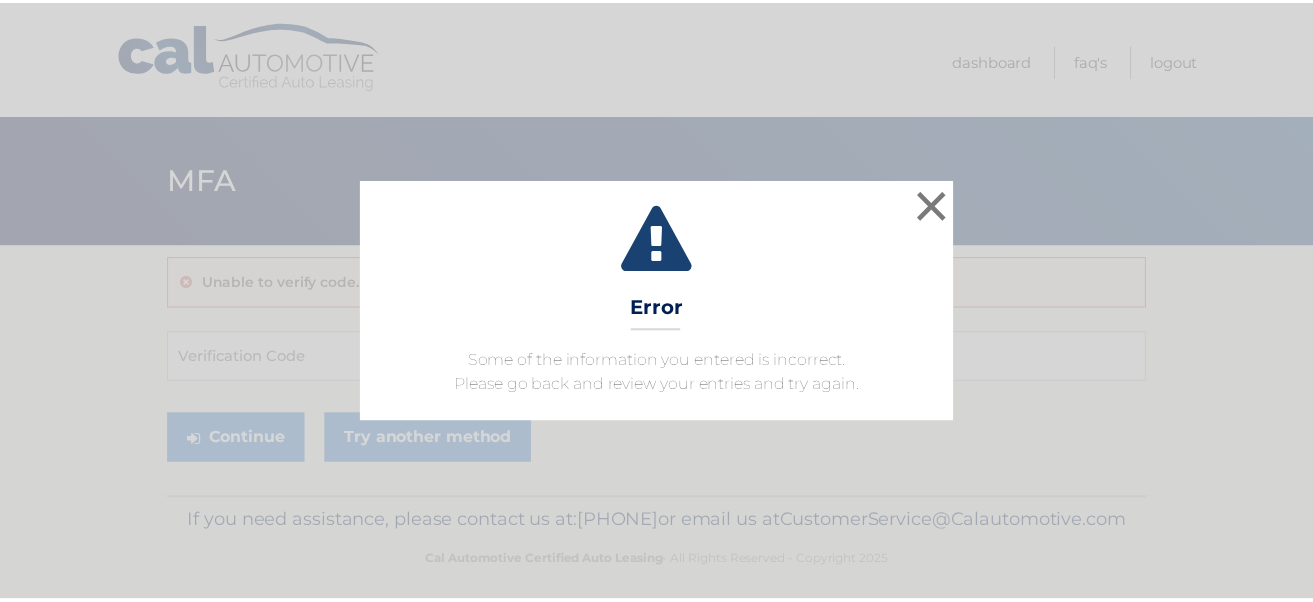 scroll, scrollTop: 0, scrollLeft: 0, axis: both 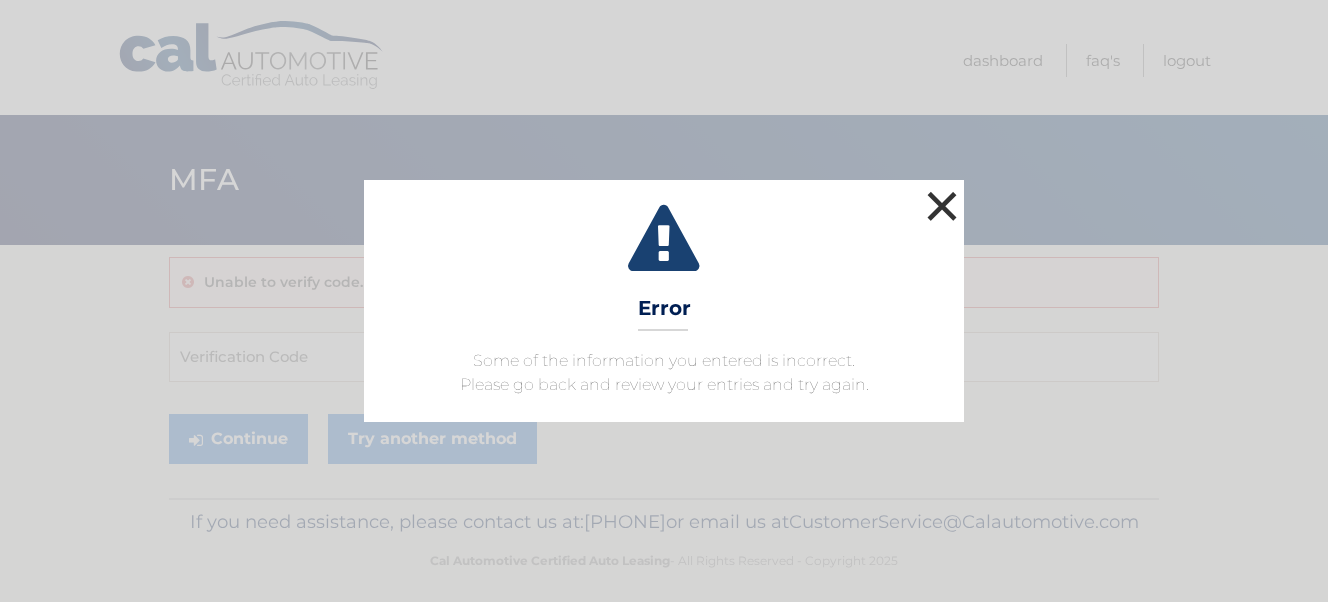 click on "×" at bounding box center (942, 206) 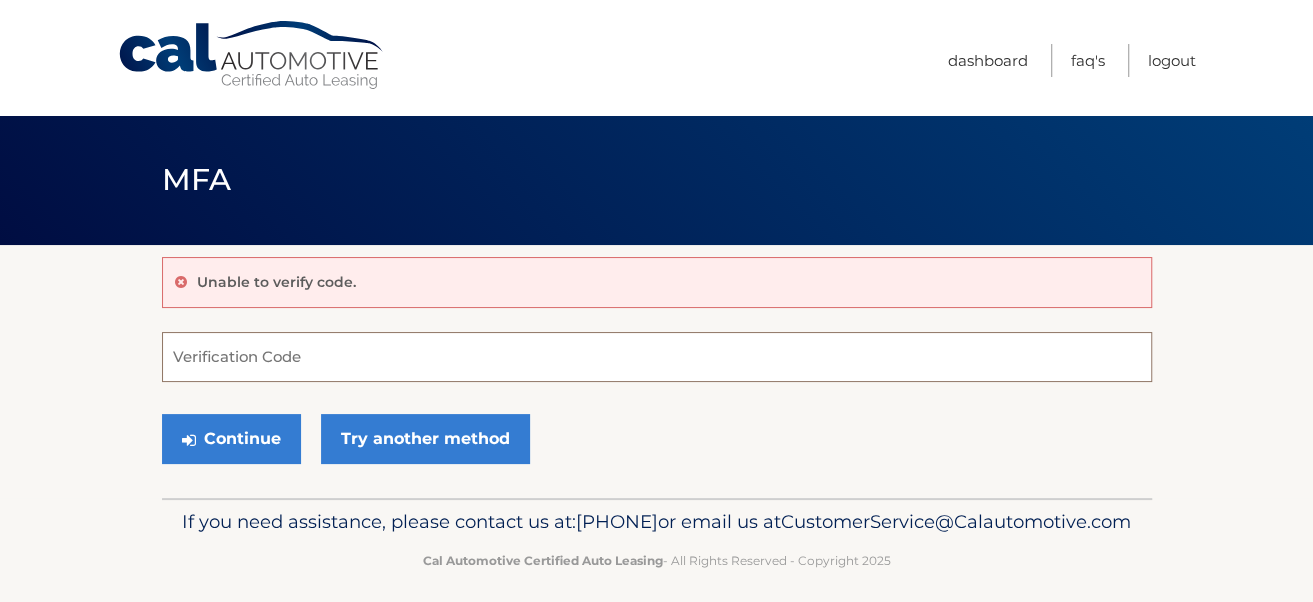 click on "Verification Code" at bounding box center (657, 357) 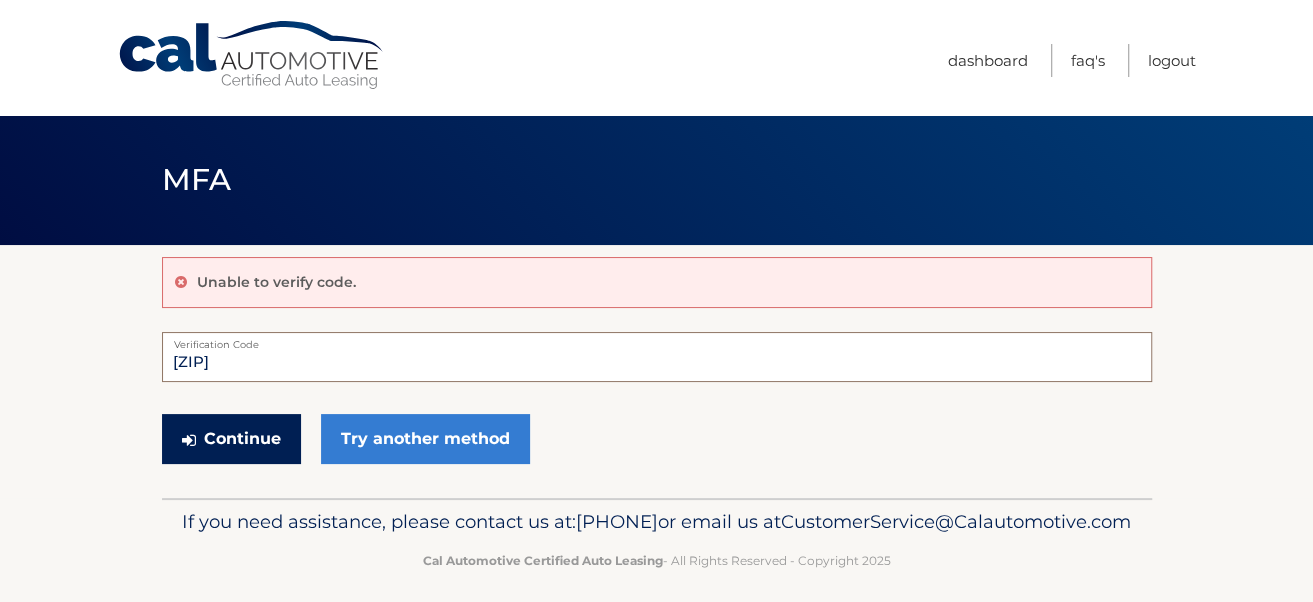 type on "127340" 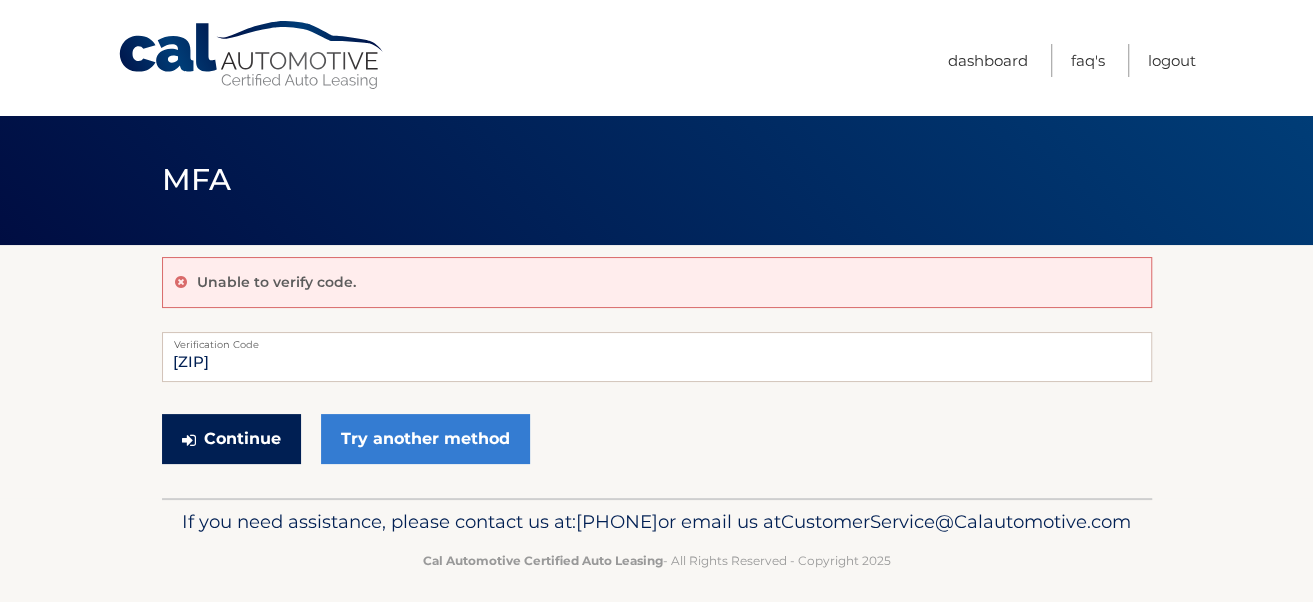 click on "Continue" at bounding box center (231, 439) 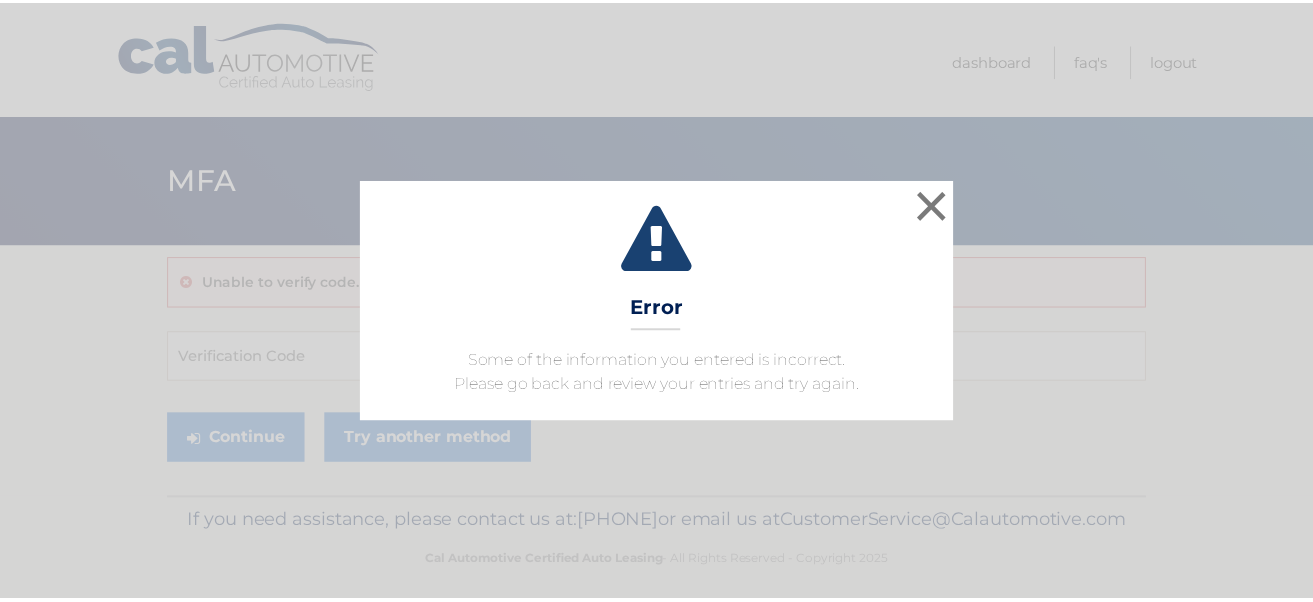 scroll, scrollTop: 0, scrollLeft: 0, axis: both 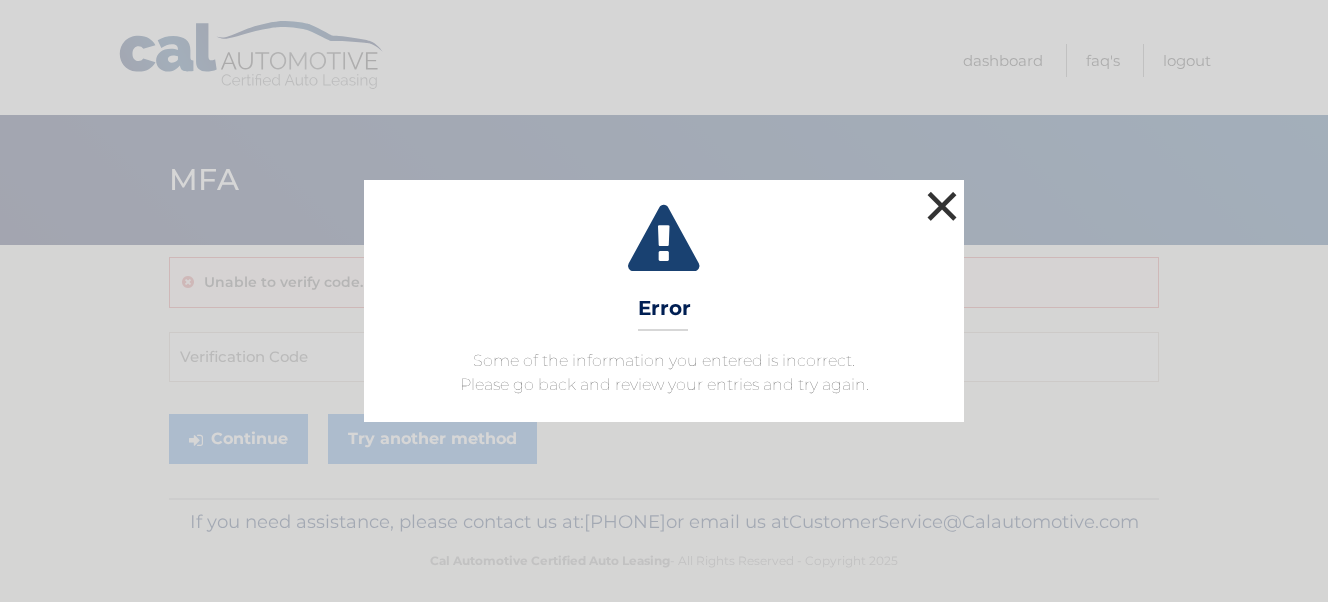 click on "×" at bounding box center (942, 206) 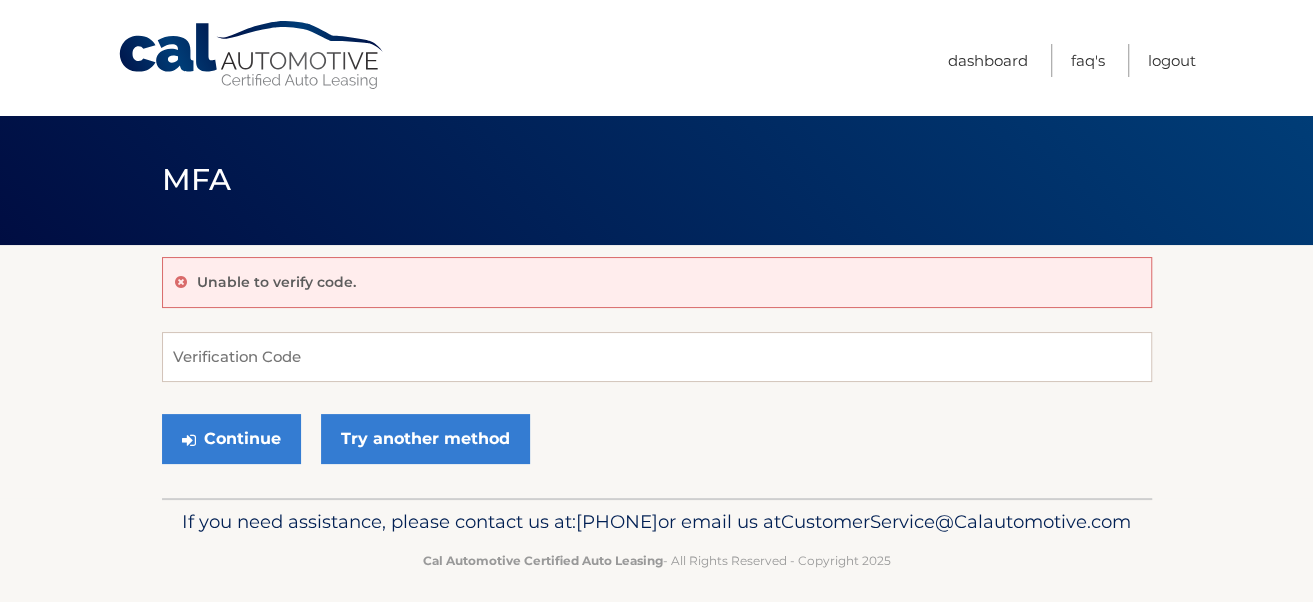 click on "Continue
Try another method" at bounding box center [657, 440] 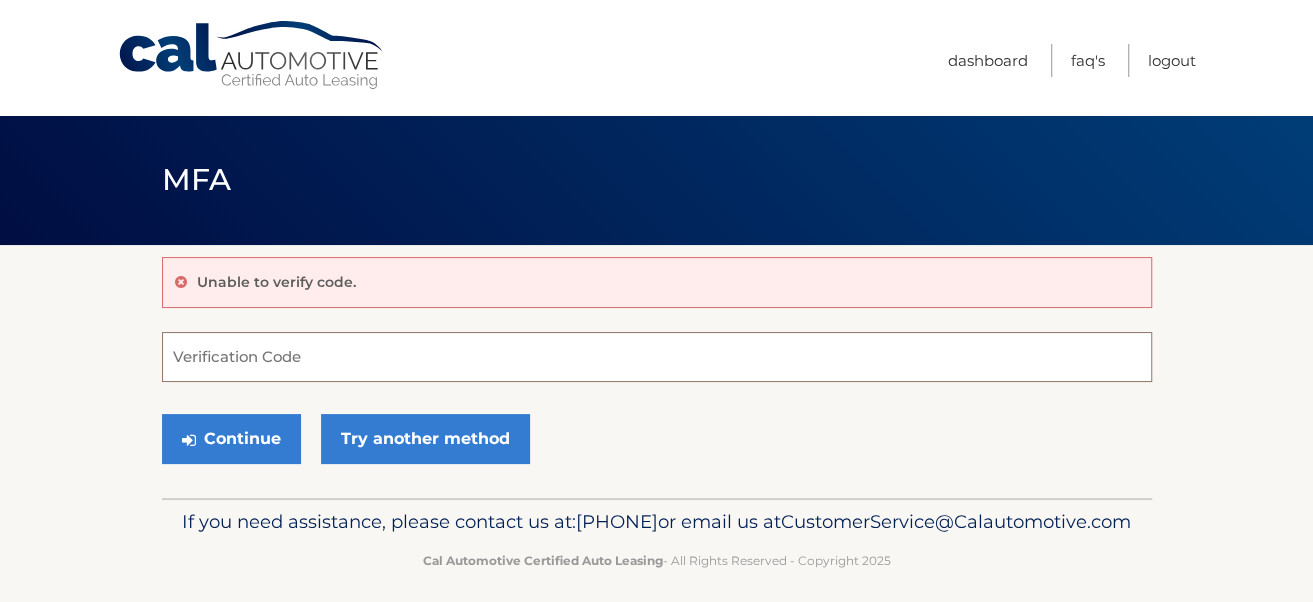 click on "Verification Code" at bounding box center (657, 357) 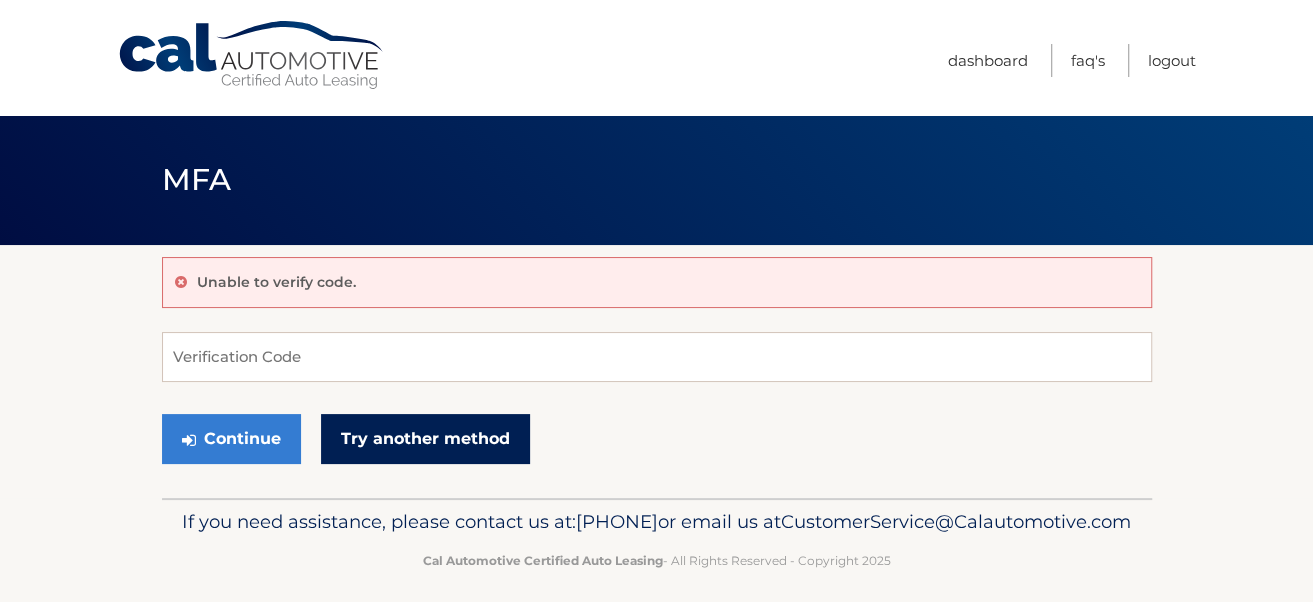 click on "Try another method" at bounding box center [425, 439] 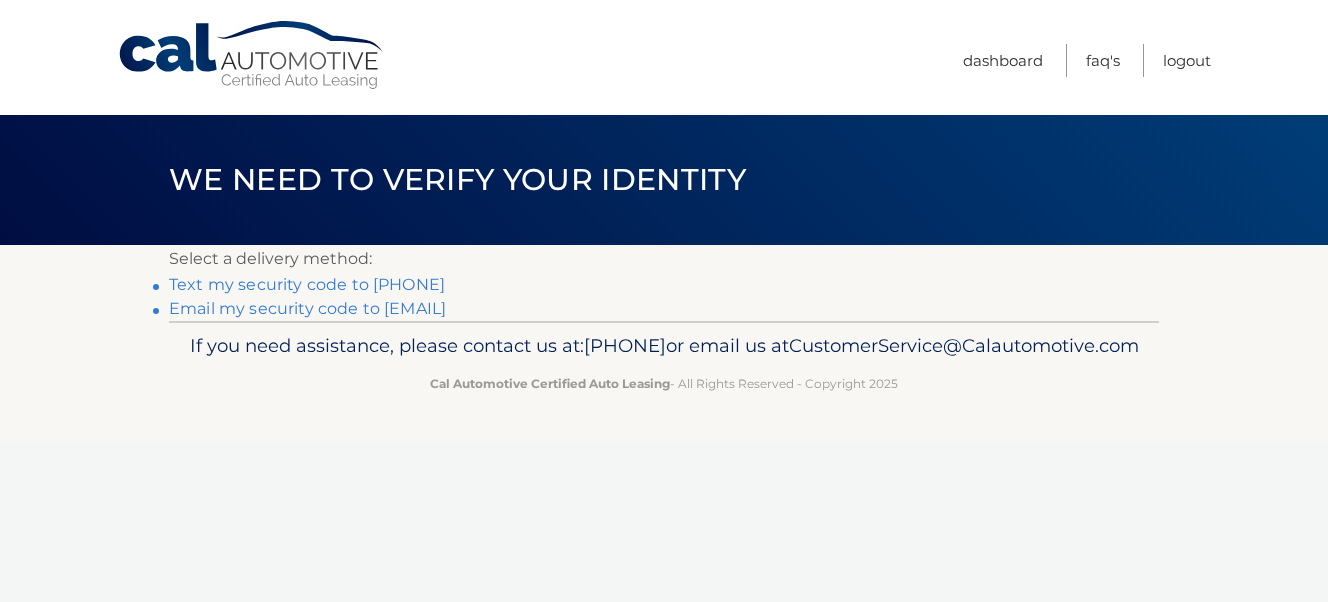 scroll, scrollTop: 0, scrollLeft: 0, axis: both 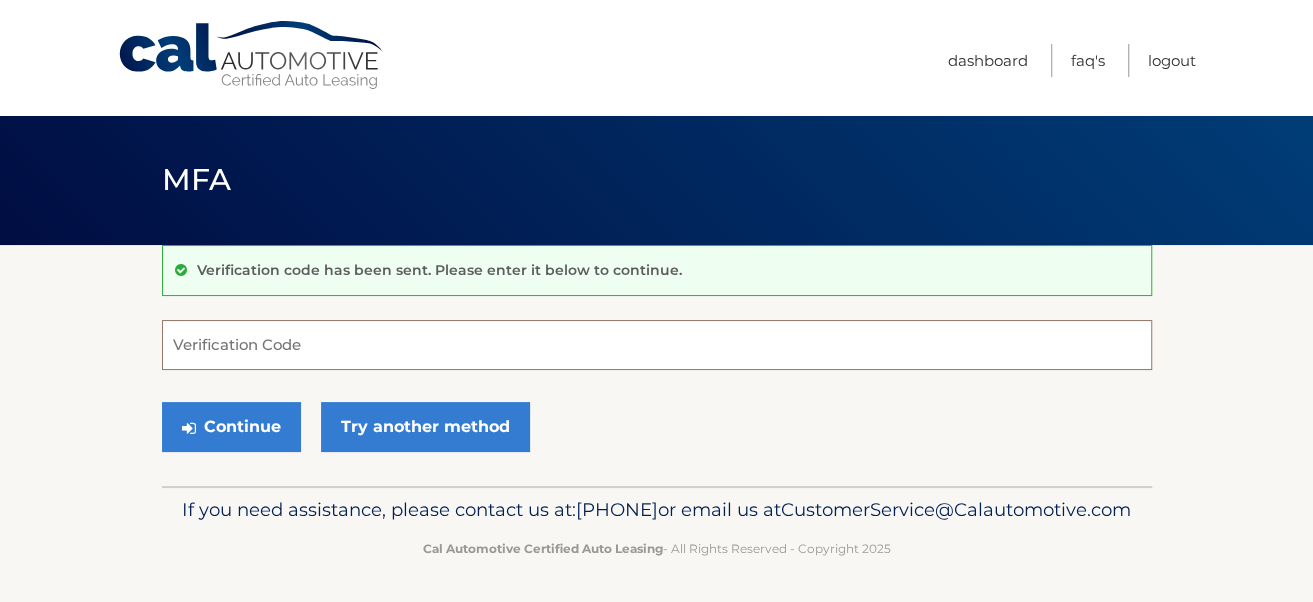 click on "Verification Code" at bounding box center [657, 345] 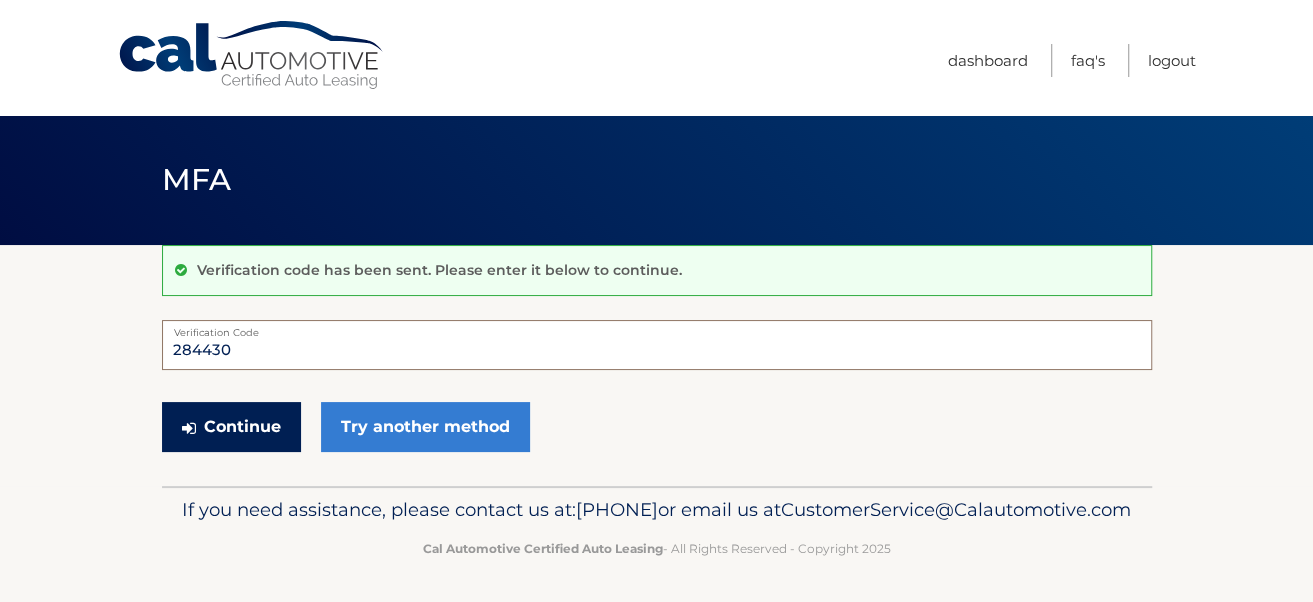 type on "284430" 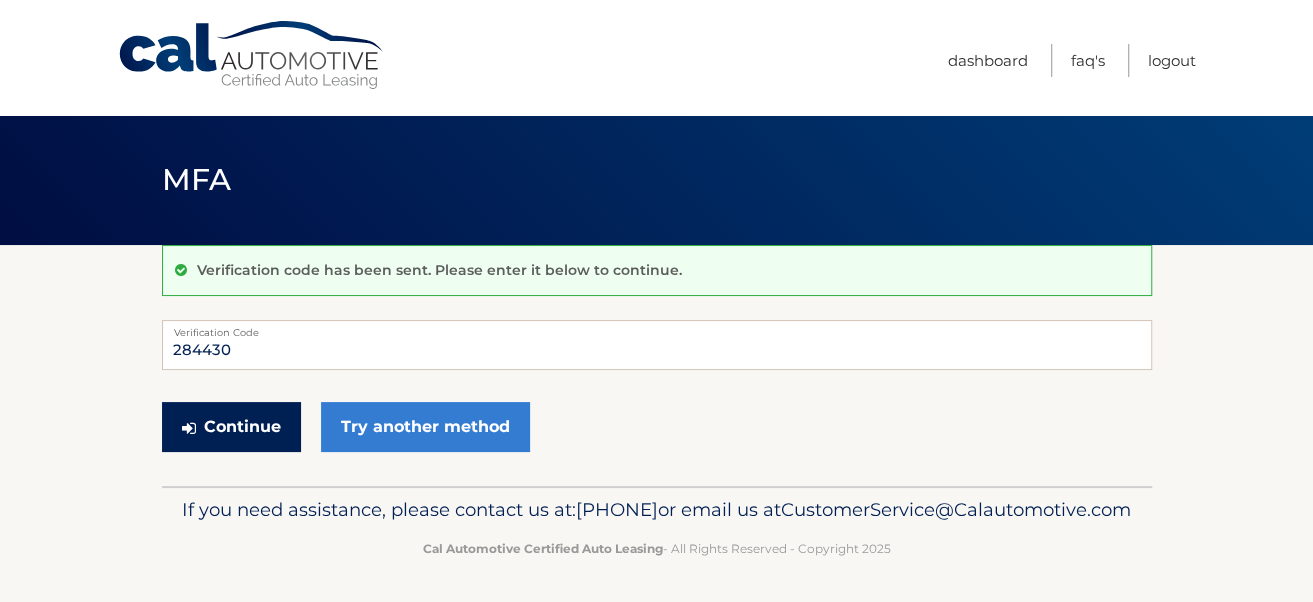 click at bounding box center (189, 428) 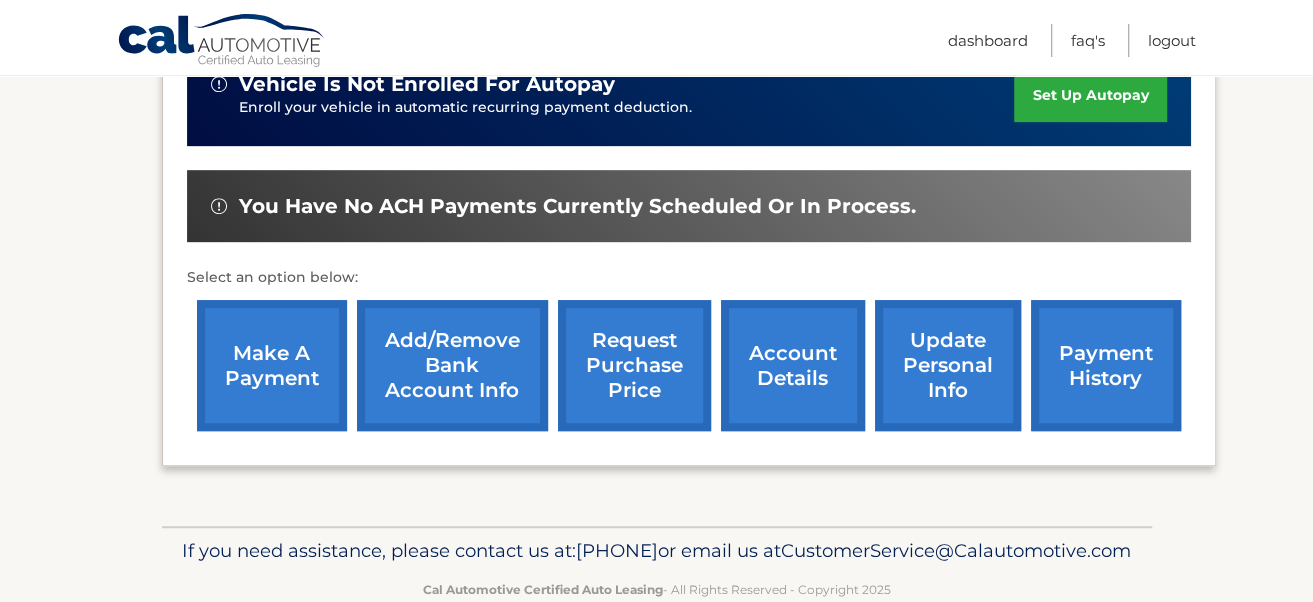 scroll, scrollTop: 534, scrollLeft: 0, axis: vertical 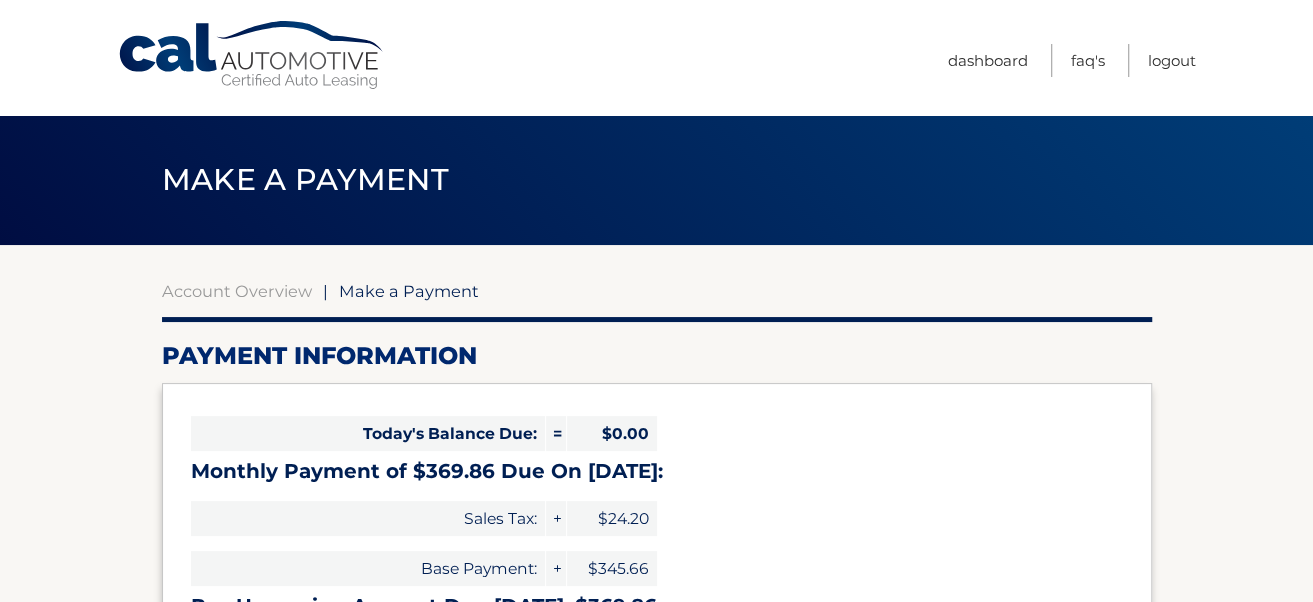 select on "Y2Y0NjYxNWEtMzI2ZS00NTVjLTk5OGQtZDdjNTgyMmQ2OGEz" 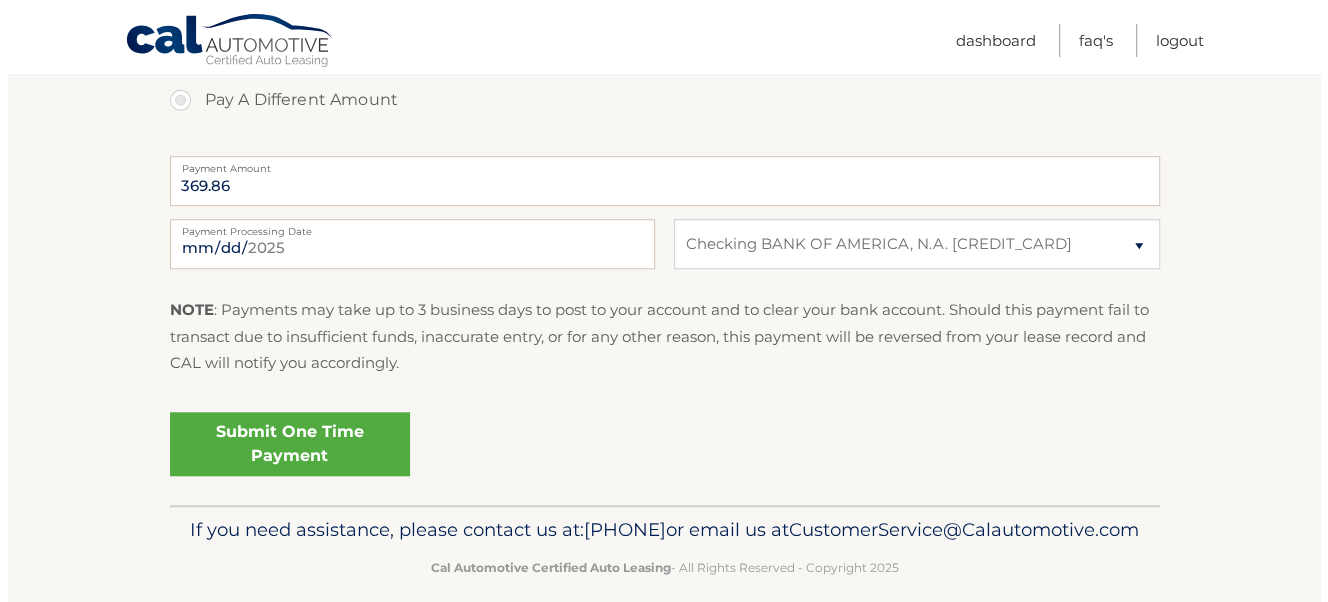 scroll, scrollTop: 772, scrollLeft: 0, axis: vertical 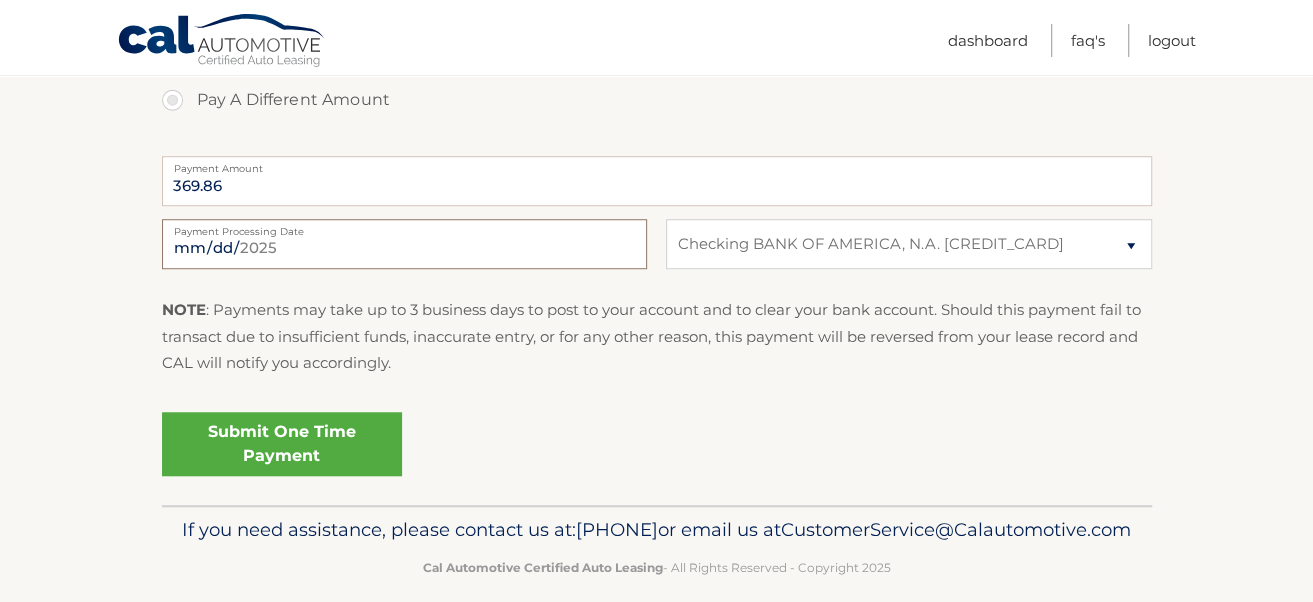 click on "2025-08-06" at bounding box center (404, 244) 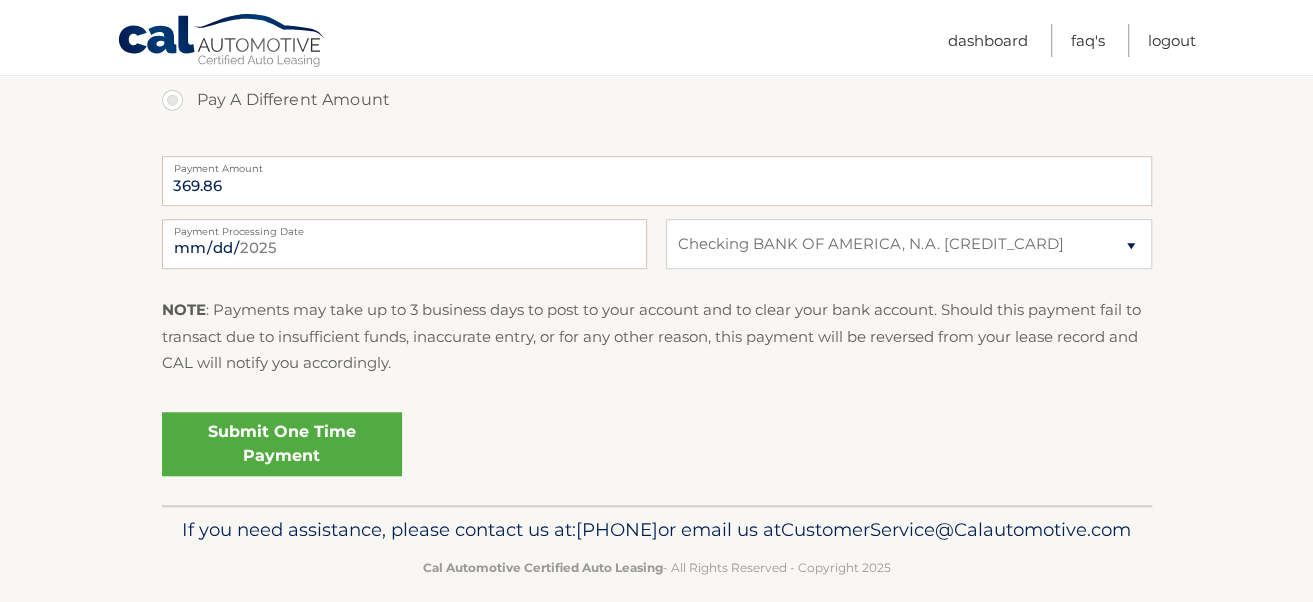 click on "Submit One Time Payment" at bounding box center (282, 444) 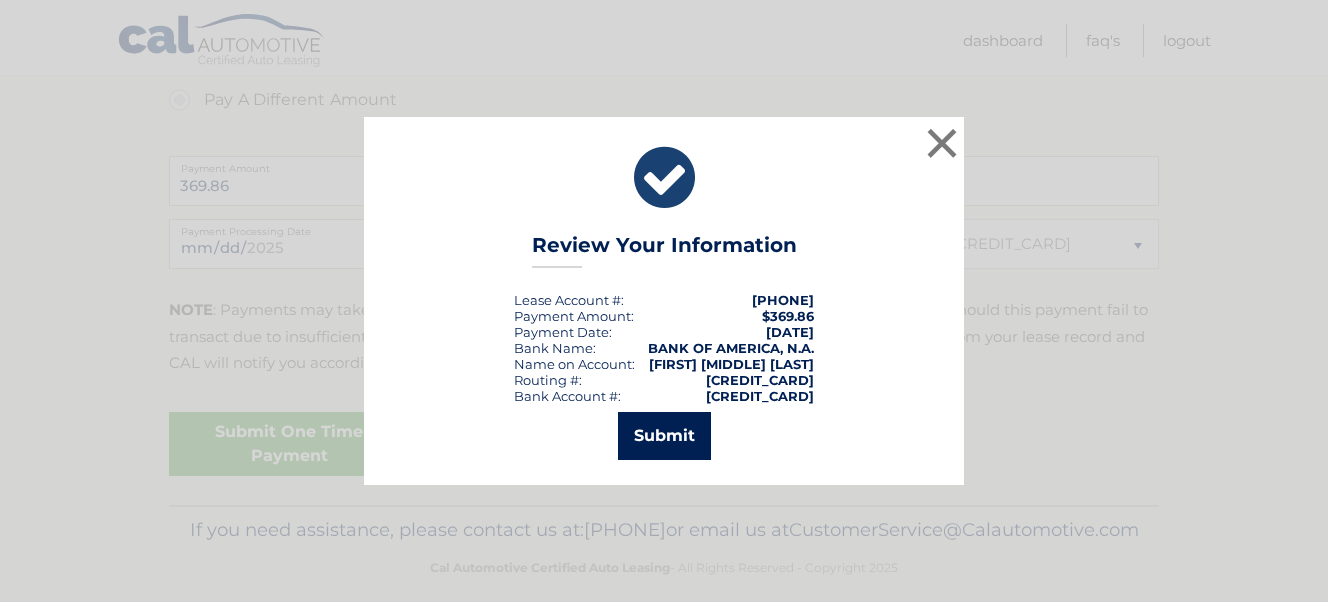 click on "Submit" at bounding box center (664, 436) 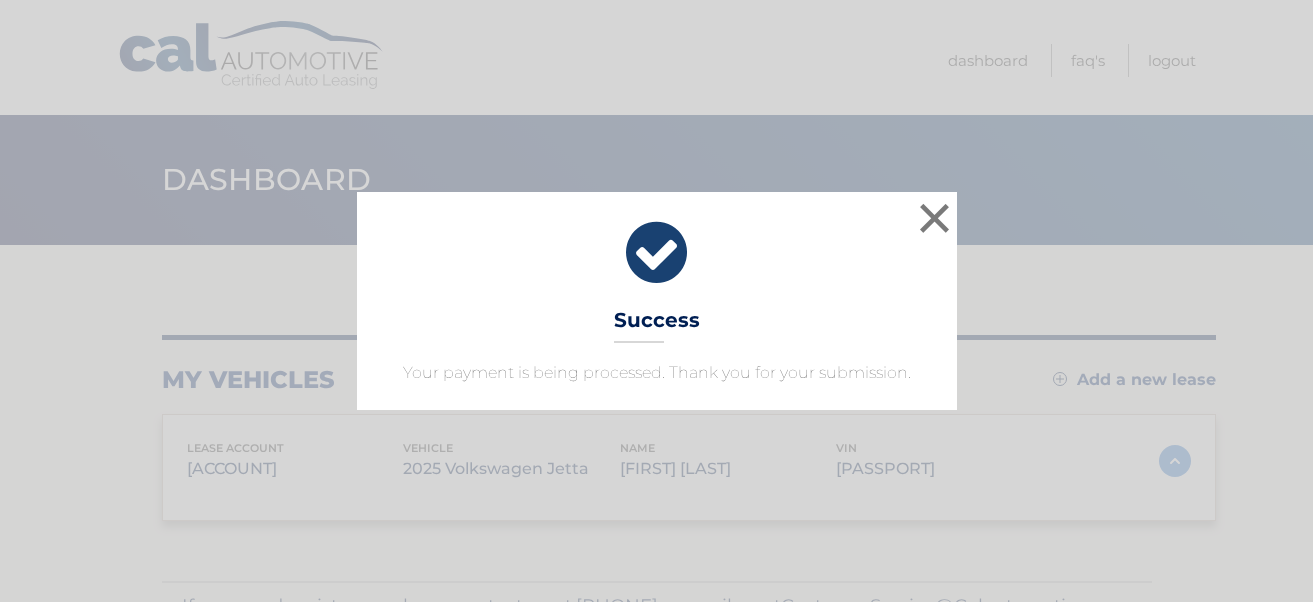 scroll, scrollTop: 0, scrollLeft: 0, axis: both 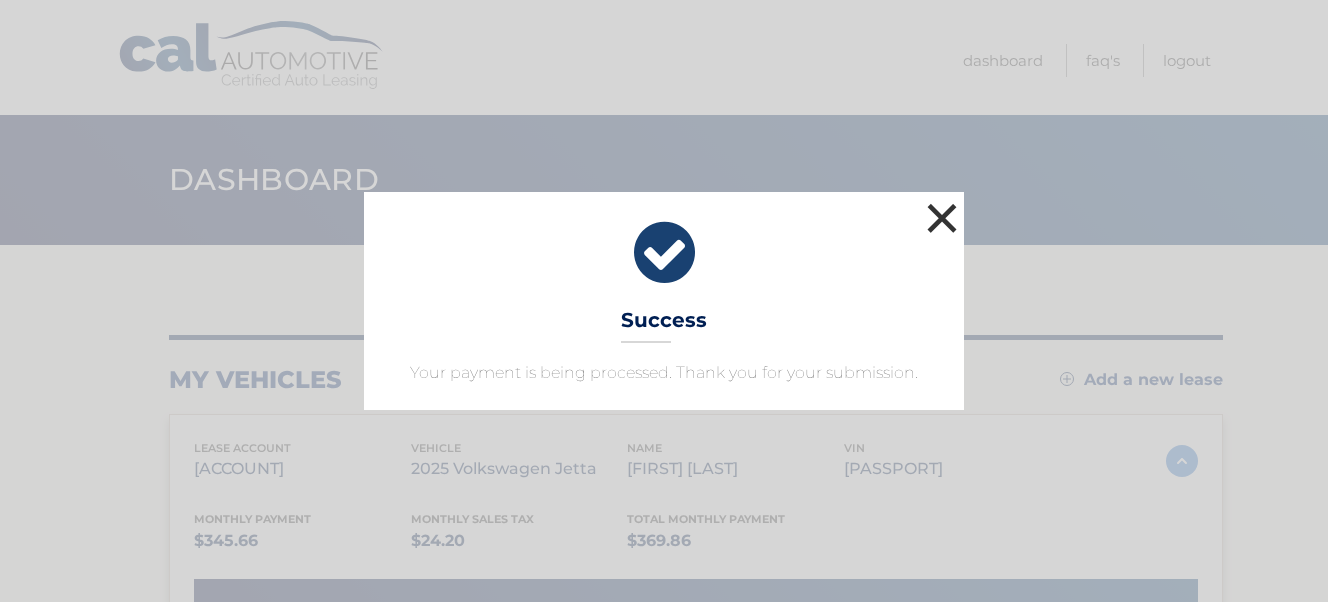 click on "×" at bounding box center (942, 218) 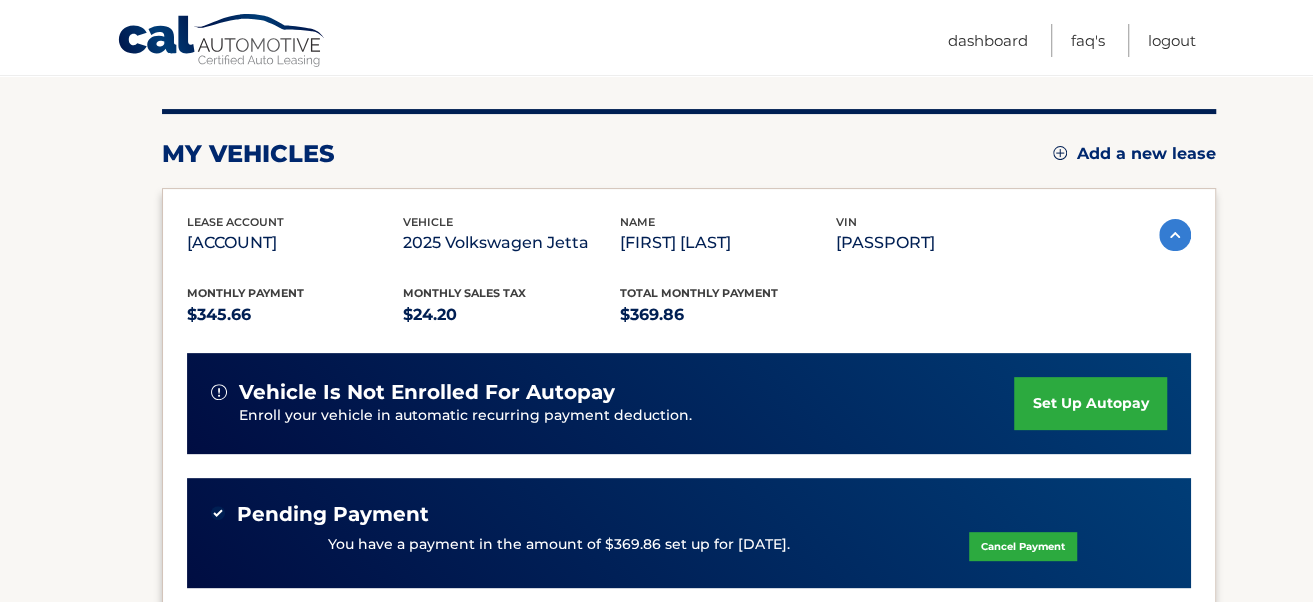 scroll, scrollTop: 320, scrollLeft: 0, axis: vertical 